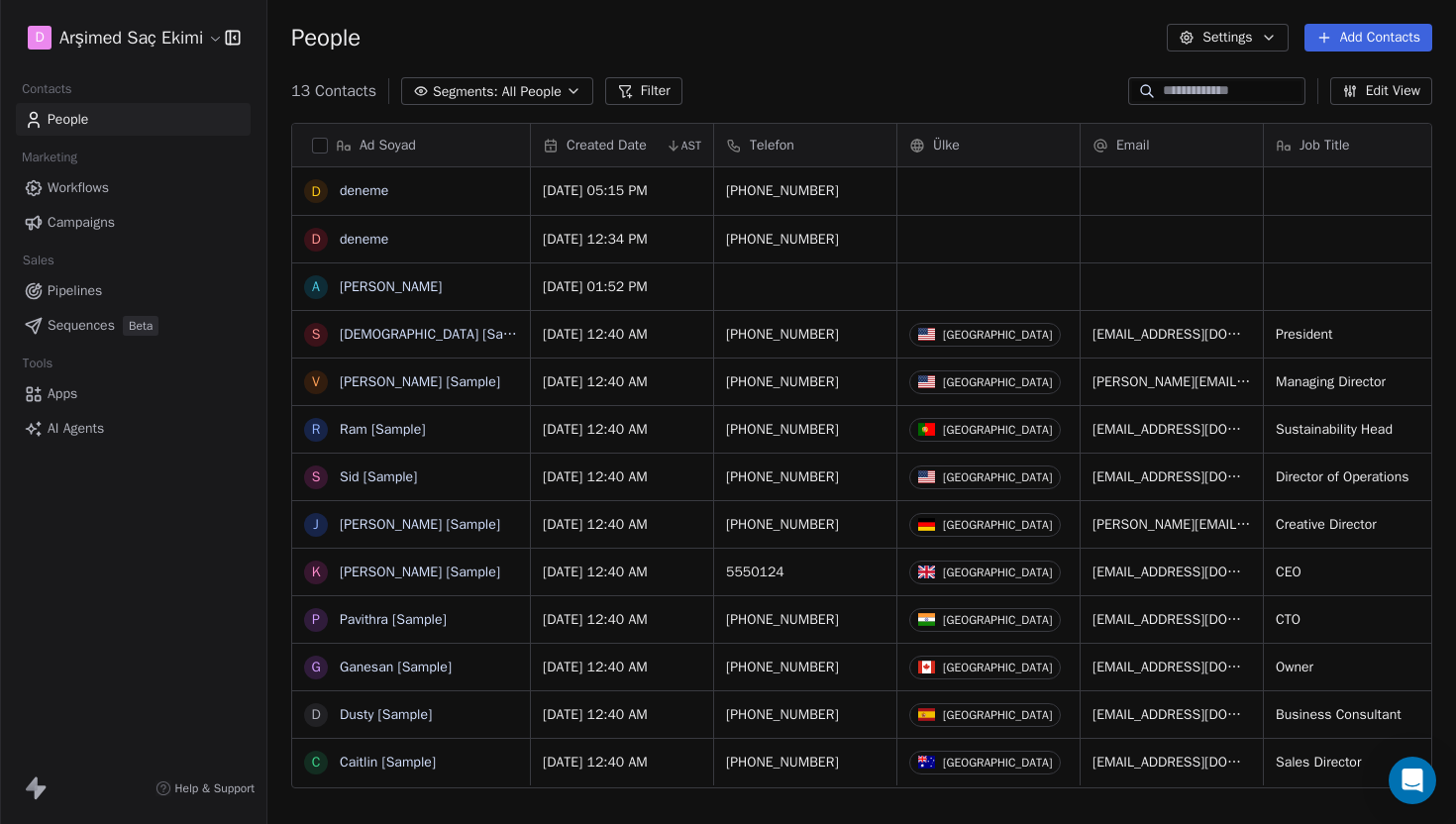 scroll, scrollTop: 0, scrollLeft: 0, axis: both 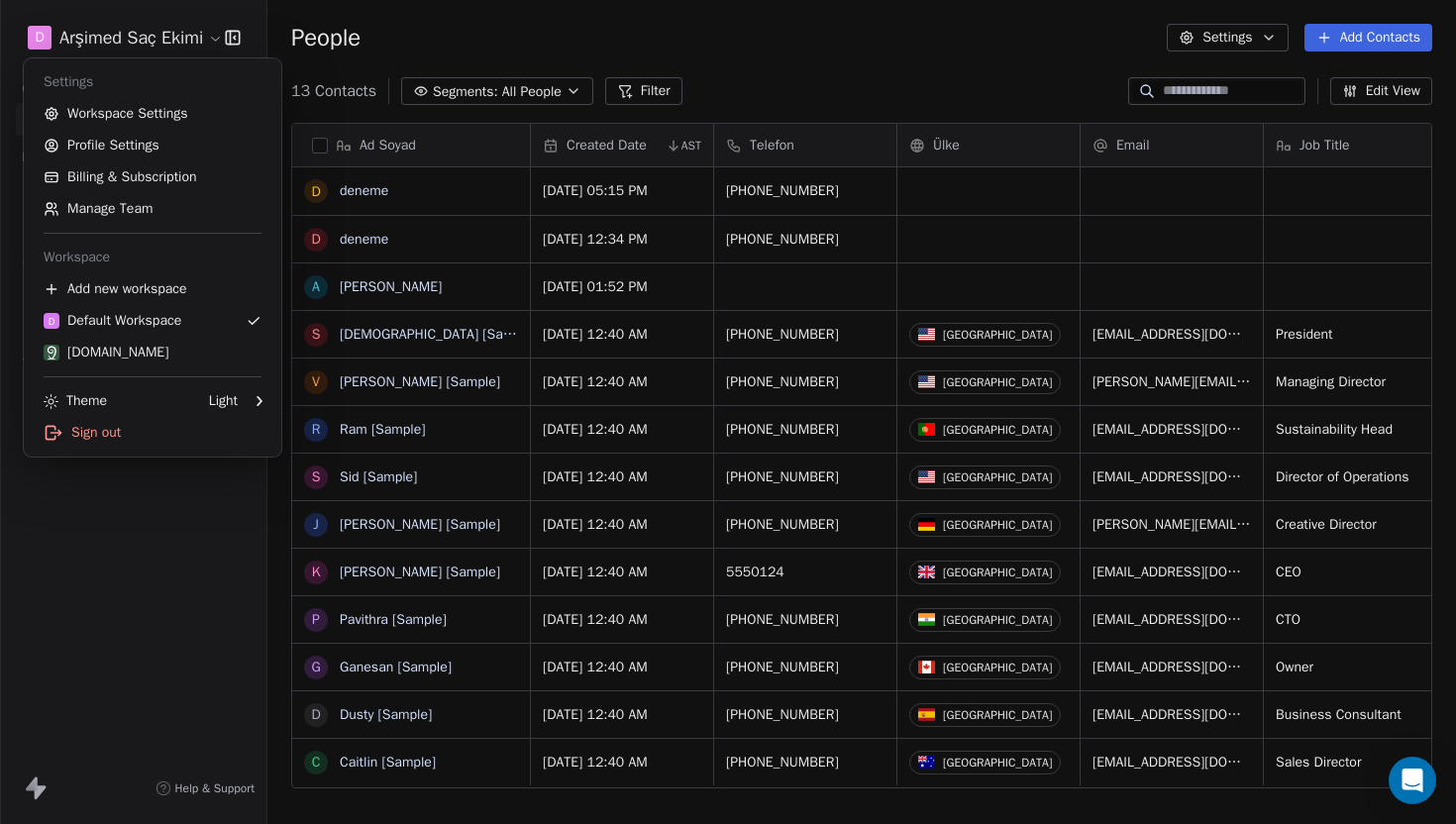 click on "D Arşimed Saç Ekimi Contacts People Marketing Workflows Campaigns Sales Pipelines Sequences Beta Tools Apps AI Agents Help & Support People Settings  Add Contacts 13 Contacts Segments: All People Filter  Edit View Tag Add to Sequence Export Ad Soyad d deneme d deneme a ali veli S Swami [Sample] V Vanessa [Sample] R Ram [Sample] S Sid [Sample] J Jarrett [Sample] K Ken [Sample] P Pavithra [Sample] G Ganesan [Sample] D Dusty [Sample] C Caitlin [Sample] Created Date AST Telefon Ülke Email Job Title Contact Source NPS Score Customer Lifetime Value Apr 15, 2025 05:15 PM +15388609916 Mar 28, 2025 12:34 PM +15388609916 Feb 03, 2025 01:52 PM Feb 01, 2025 12:40 AM +1-555-0132 United States swami@swipeone.com President Social Media 9 Feb 01, 2025 12:40 AM +1-555-0128 United States vanessa@appsumo.com Managing Director Referral 9 $45.000 Feb 01, 2025 12:40 AM +351-555-0131 Portugal ram@swipeone.com Sustainability Head Facebook Ad 10 $125.000 Feb 01, 2025 12:40 AM +1-555-0123 United States sid@swipepages.com $0 $0 $0" at bounding box center (728, 412) 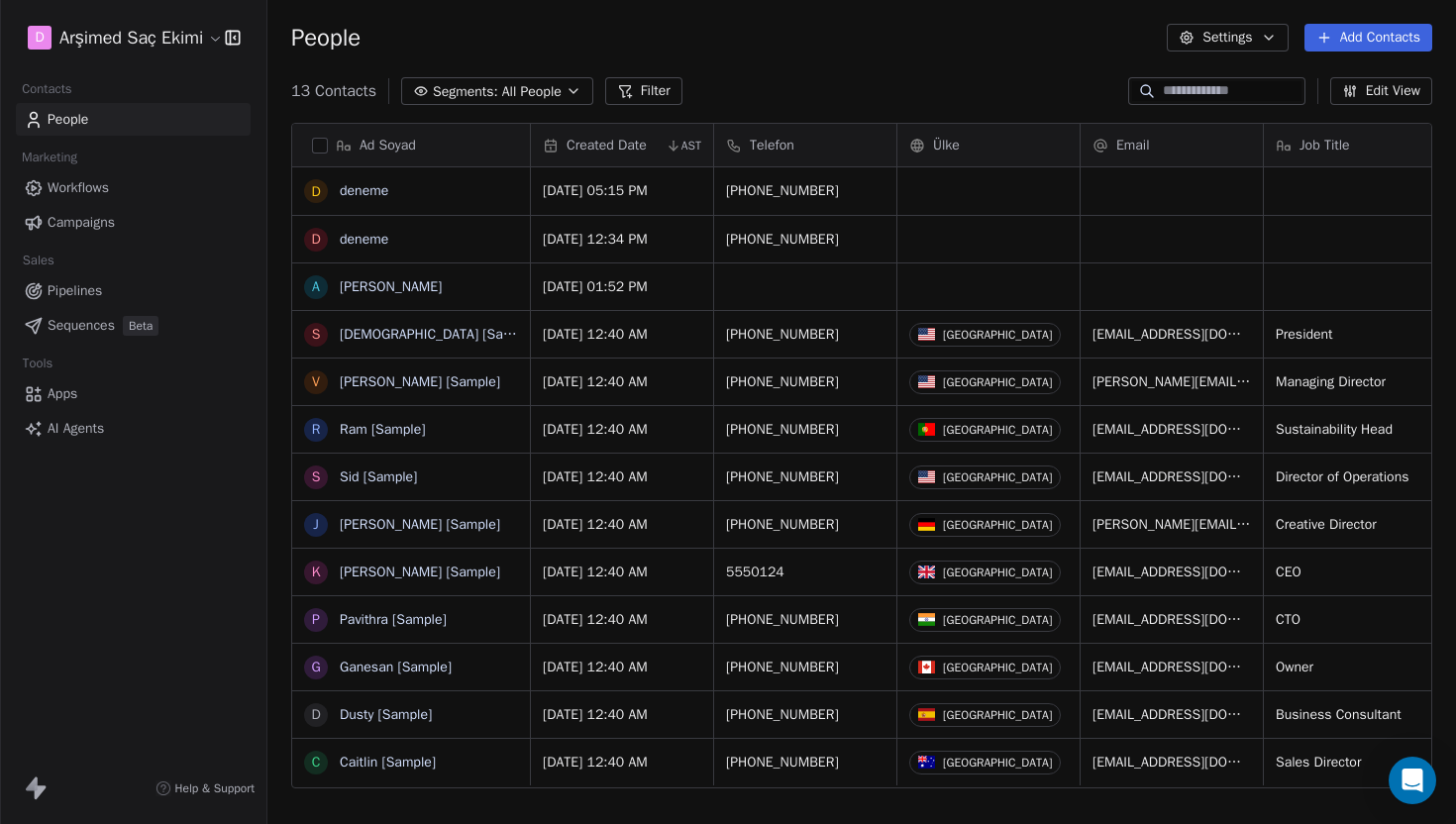 click on "D Arşimed Saç Ekimi Contacts People Marketing Workflows Campaigns Sales Pipelines Sequences Beta Tools Apps AI Agents Help & Support People Settings  Add Contacts 13 Contacts Segments: All People Filter  Edit View Tag Add to Sequence Export Ad Soyad d deneme d deneme a ali veli S Swami [Sample] V Vanessa [Sample] R Ram [Sample] S Sid [Sample] J Jarrett [Sample] K Ken [Sample] P Pavithra [Sample] G Ganesan [Sample] D Dusty [Sample] C Caitlin [Sample] Created Date AST Telefon Ülke Email Job Title Contact Source NPS Score Customer Lifetime Value Apr 15, 2025 05:15 PM +15388609916 Mar 28, 2025 12:34 PM +15388609916 Feb 03, 2025 01:52 PM Feb 01, 2025 12:40 AM +1-555-0132 United States swami@swipeone.com President Social Media 9 Feb 01, 2025 12:40 AM +1-555-0128 United States vanessa@appsumo.com Managing Director Referral 9 $45.000 Feb 01, 2025 12:40 AM +351-555-0131 Portugal ram@swipeone.com Sustainability Head Facebook Ad 10 $125.000 Feb 01, 2025 12:40 AM +1-555-0123 United States sid@swipepages.com $0 $0 $0" at bounding box center [728, 412] 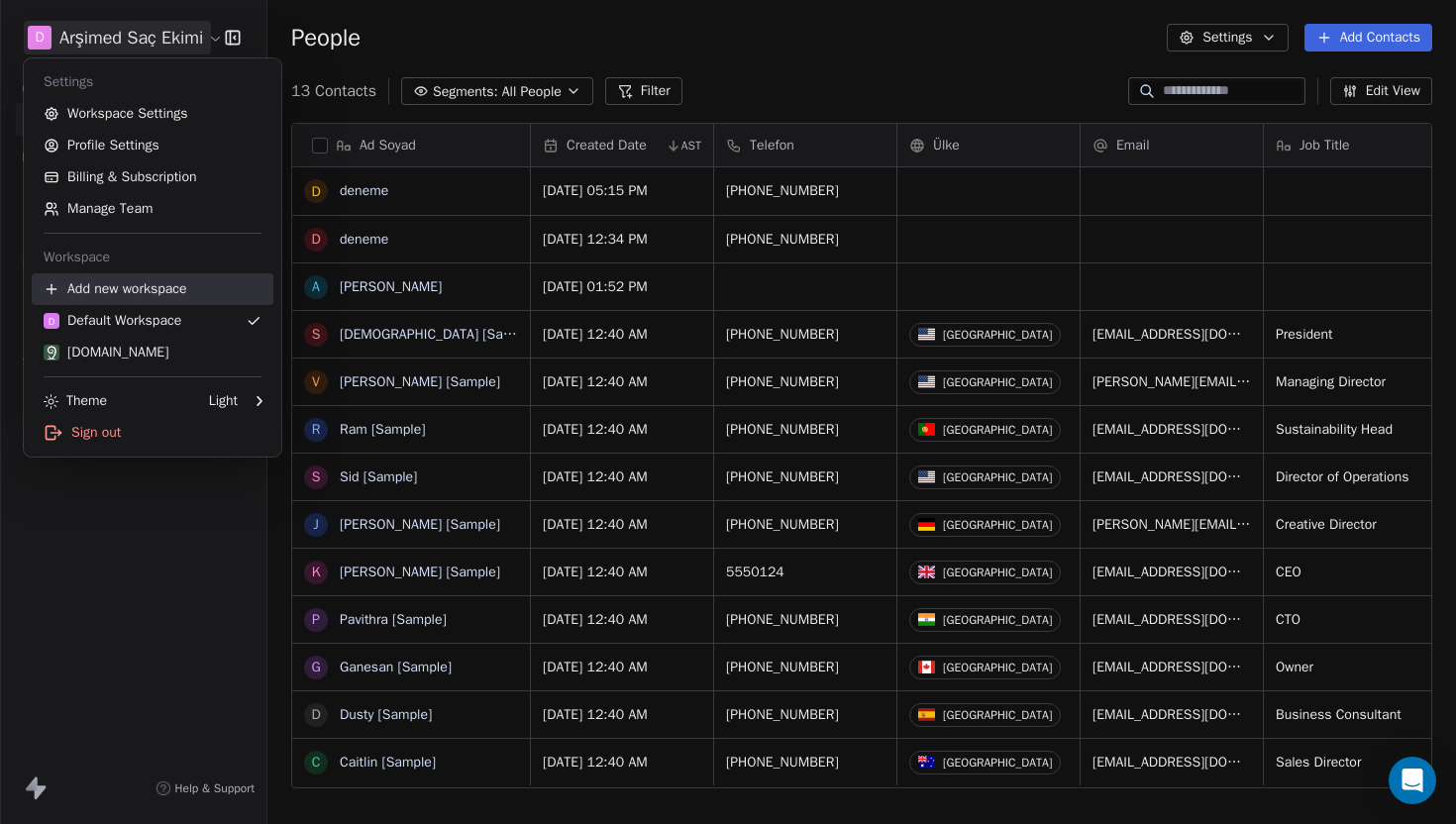 click on "Add new workspace" at bounding box center (153, 289) 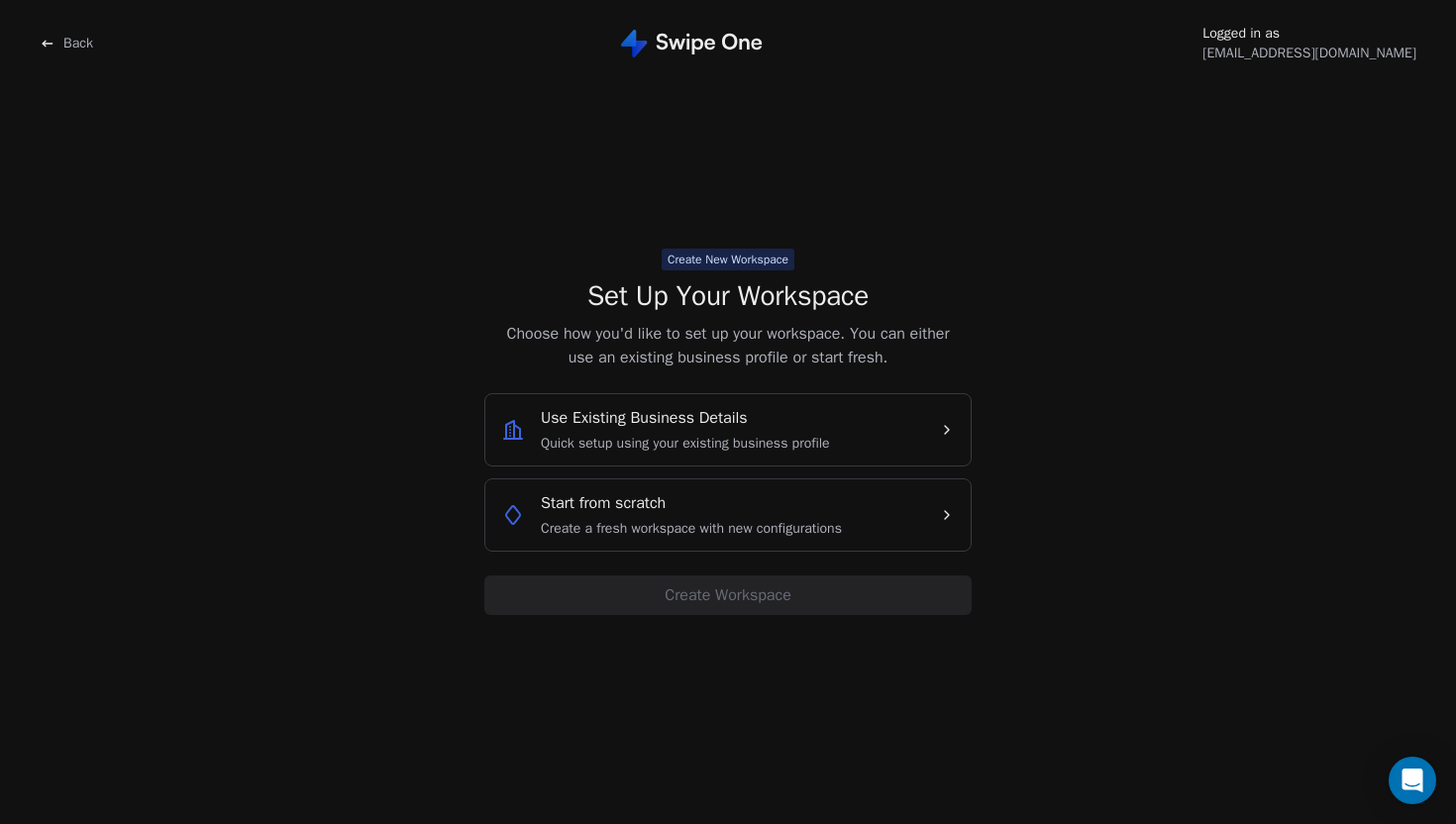 click on "Create New Workspace Set Up Your Workspace Choose how you'd like to set up your workspace. You can either use an existing business profile or start fresh. Use Existing Business Details Quick setup using your existing business profile Start from scratch Create a fresh workspace with new configurations  Create Workspace" at bounding box center (728, 432) 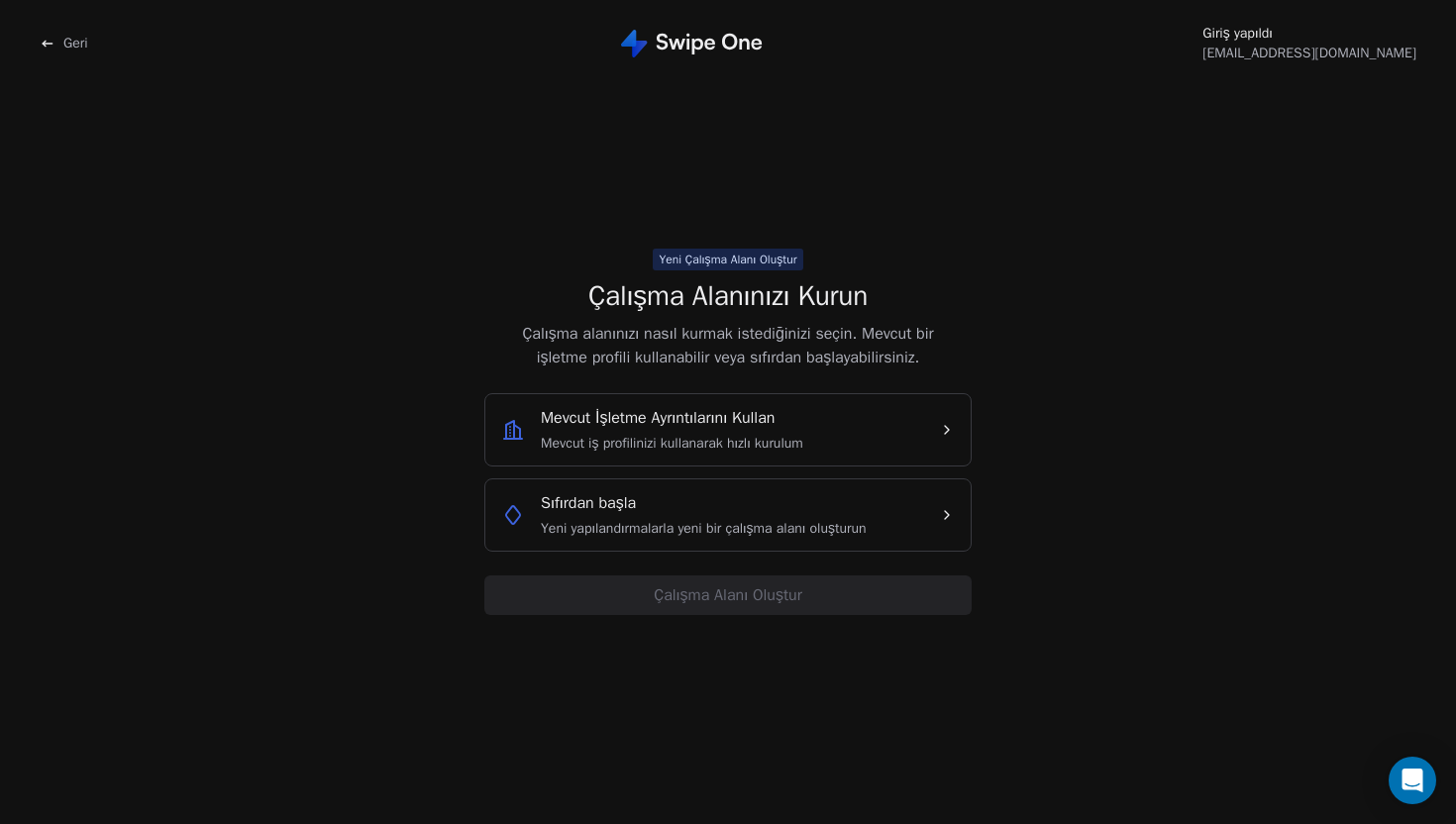 click on "Yeni Çalışma Alanı Oluştur Çalışma Alanınızı Kurun Çalışma alanınızı nasıl kurmak istediğinizi seçin. Mevcut bir işletme profili kullanabilir veya sıfırdan başlayabilirsiniz. Mevcut İşletme Ayrıntılarını Kullan Mevcut iş profilinizi kullanarak hızlı kurulum Sıfırdan başla Yeni yapılandırmalarla yeni bir çalışma alanı oluşturun Çalışma Alanı Oluştur" at bounding box center [728, 432] 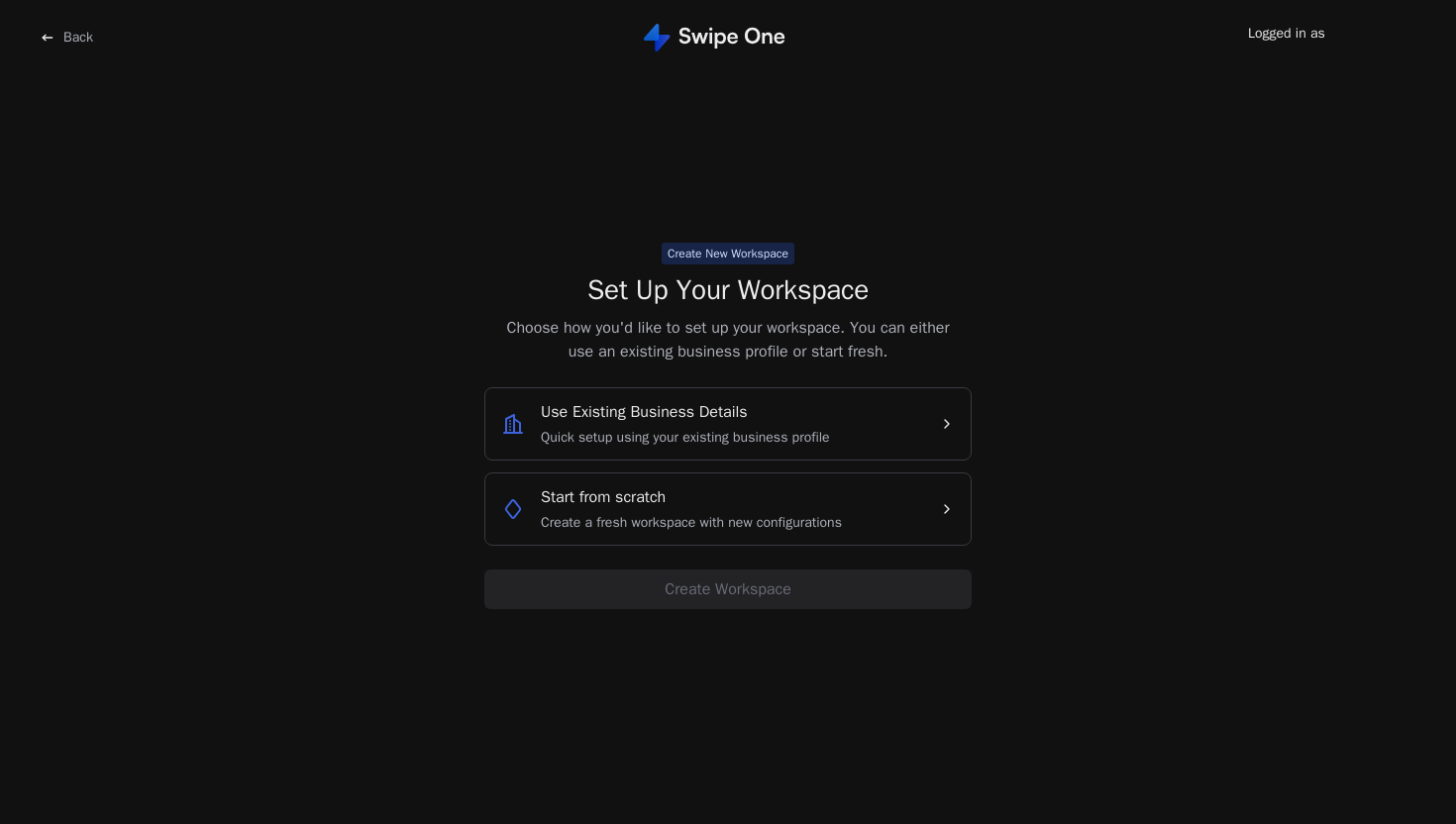 scroll, scrollTop: 0, scrollLeft: 0, axis: both 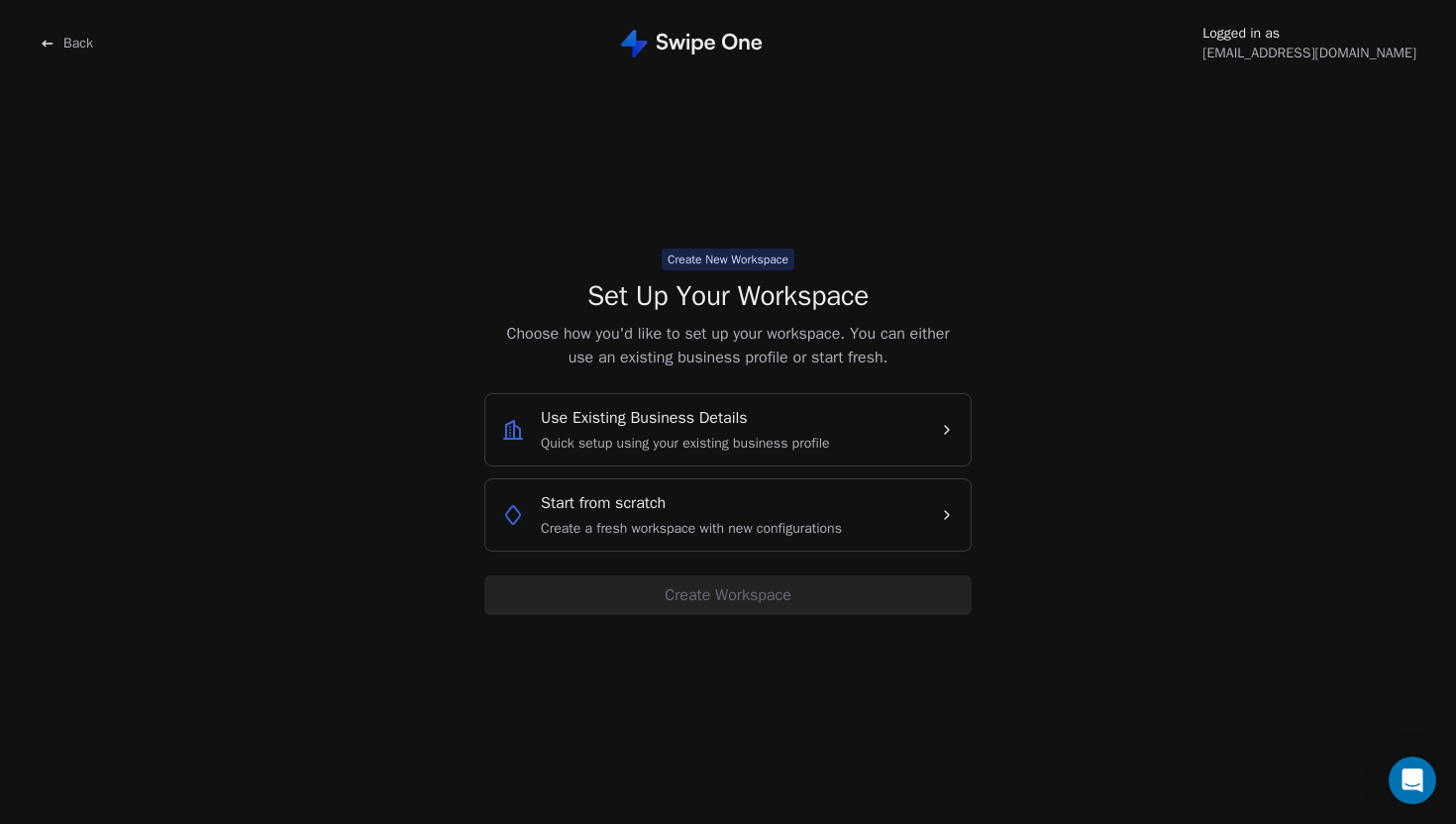 click on "Start from scratch Create a fresh workspace with new configurations" at bounding box center [728, 515] 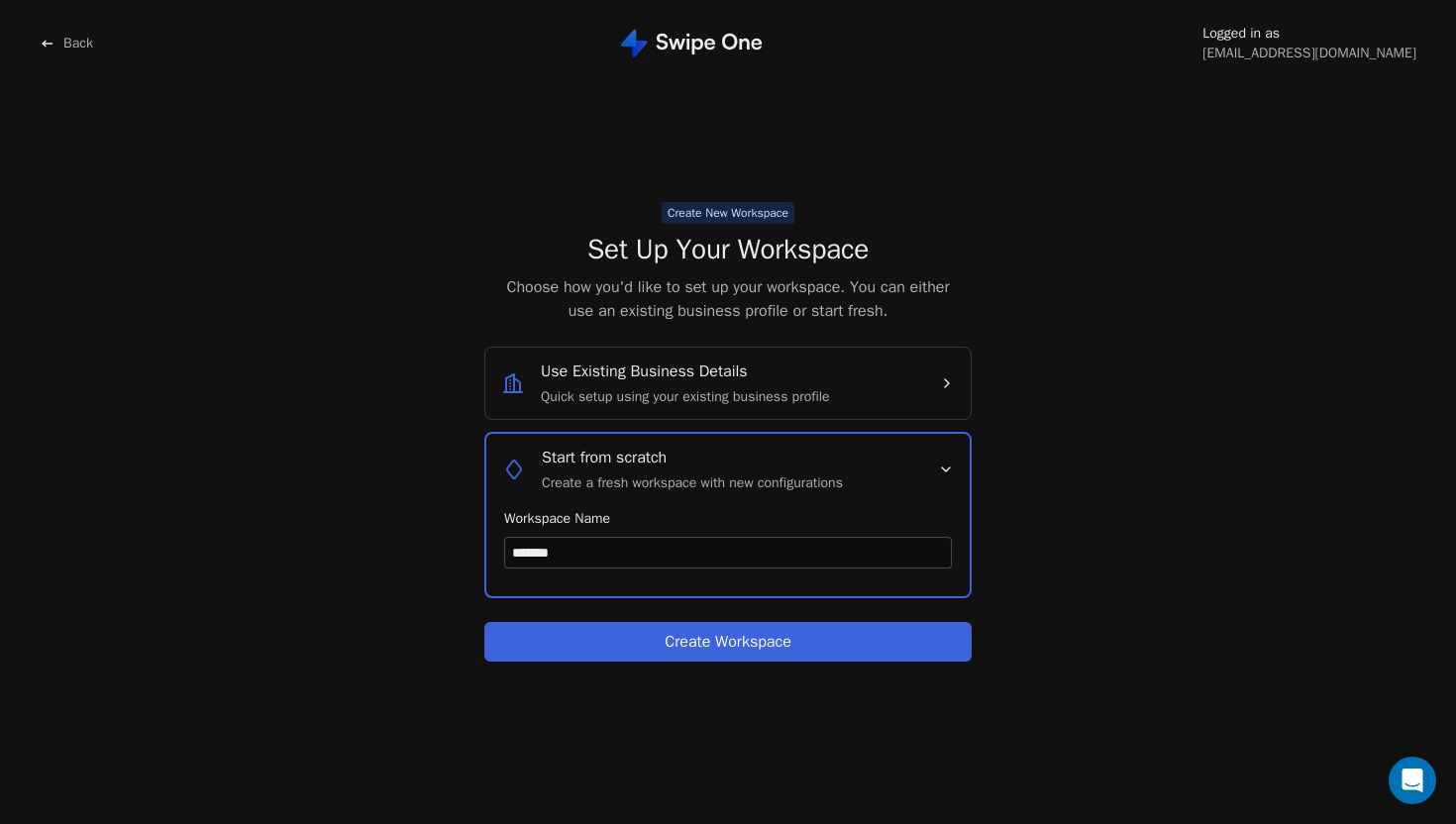 type on "*******" 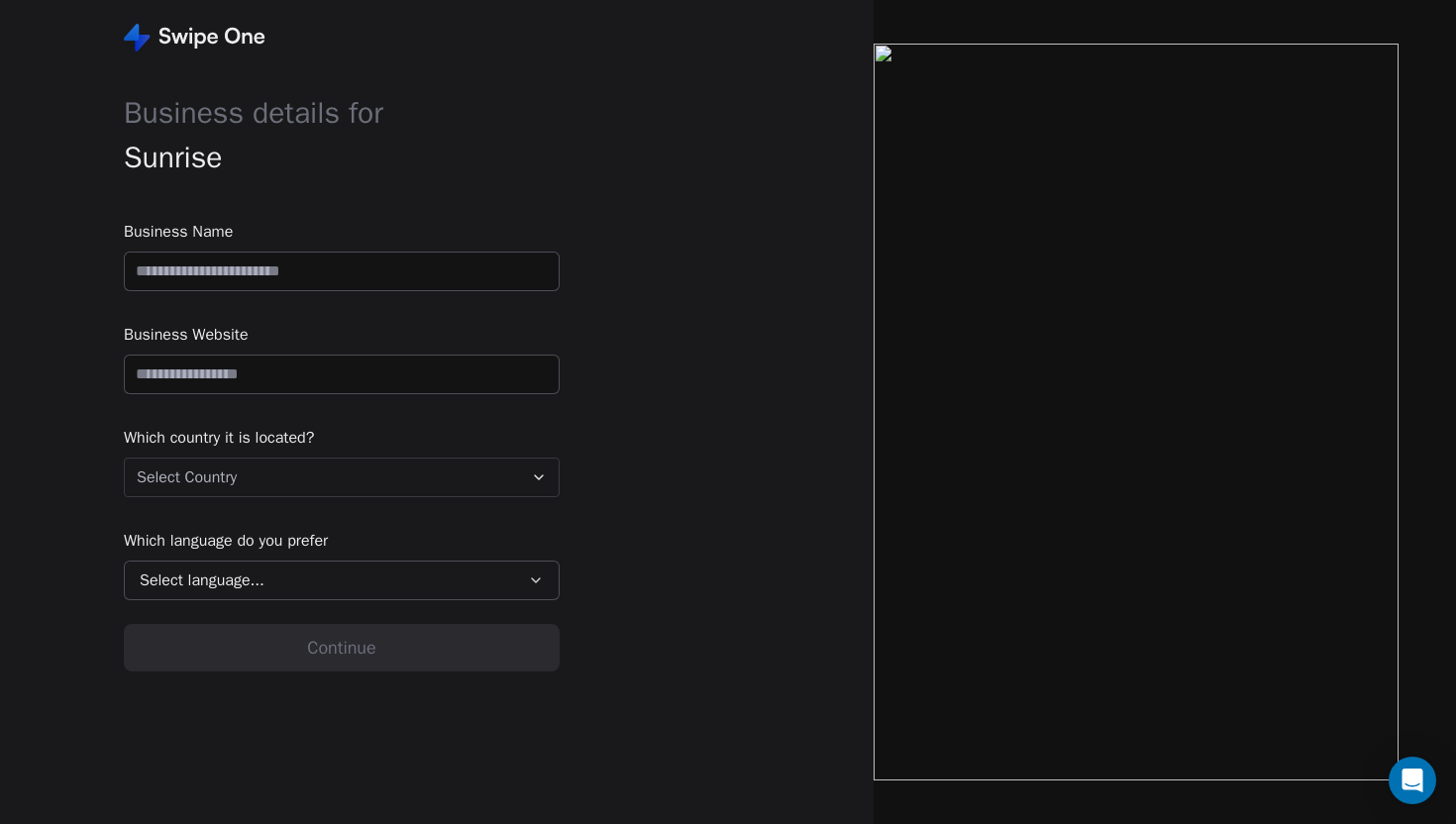 click at bounding box center [342, 271] 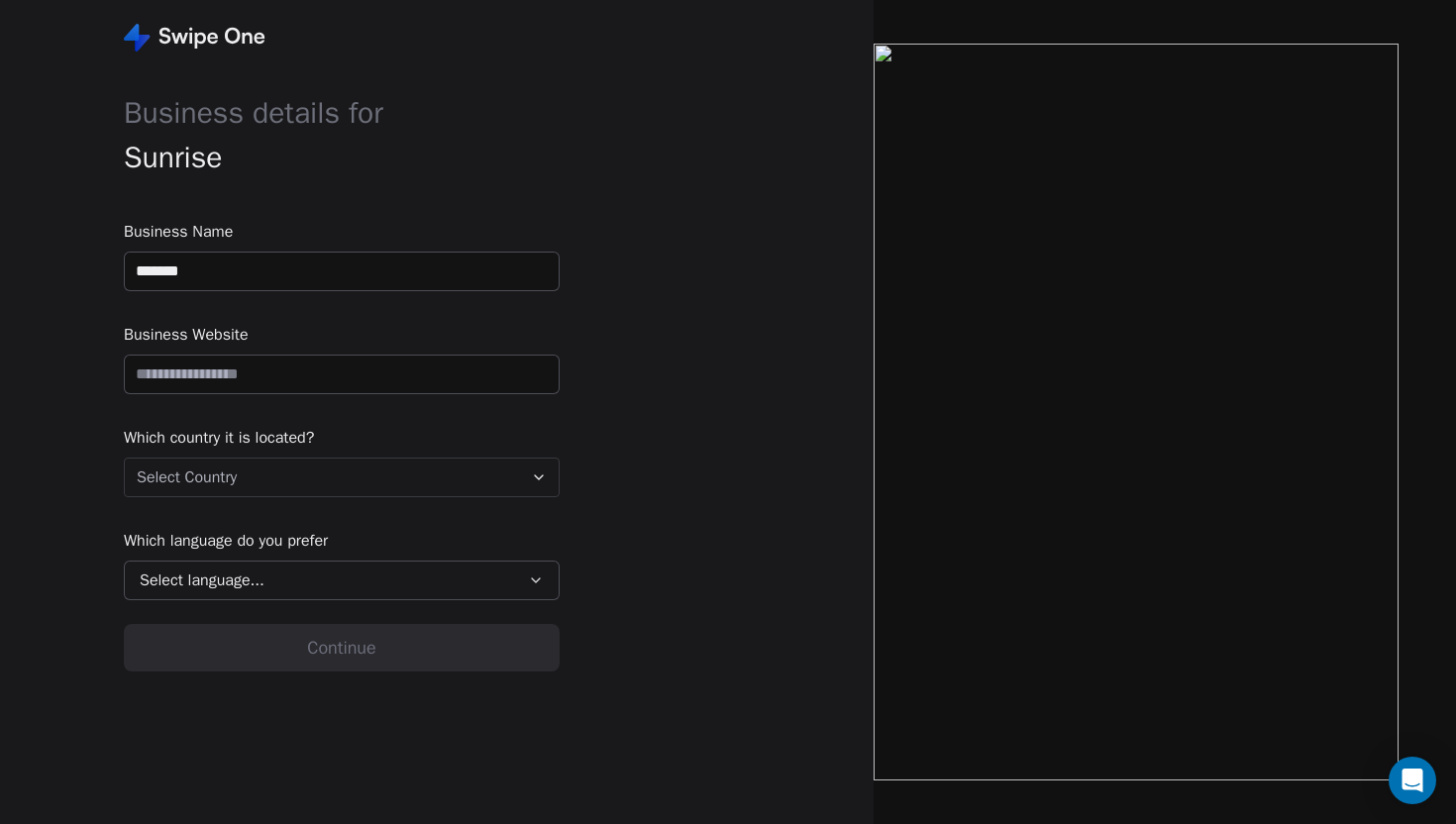 type on "*******" 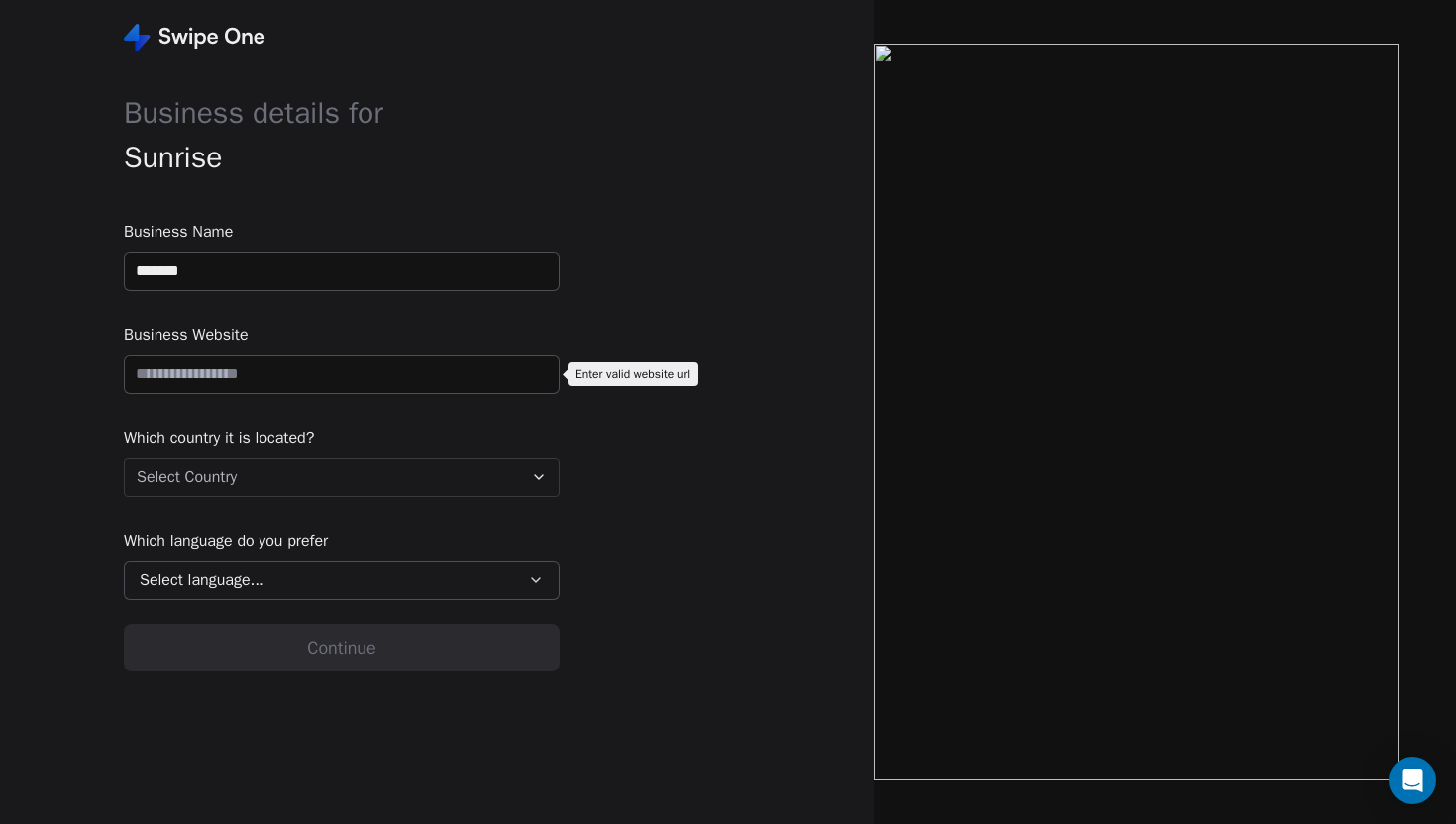 click at bounding box center (342, 374) 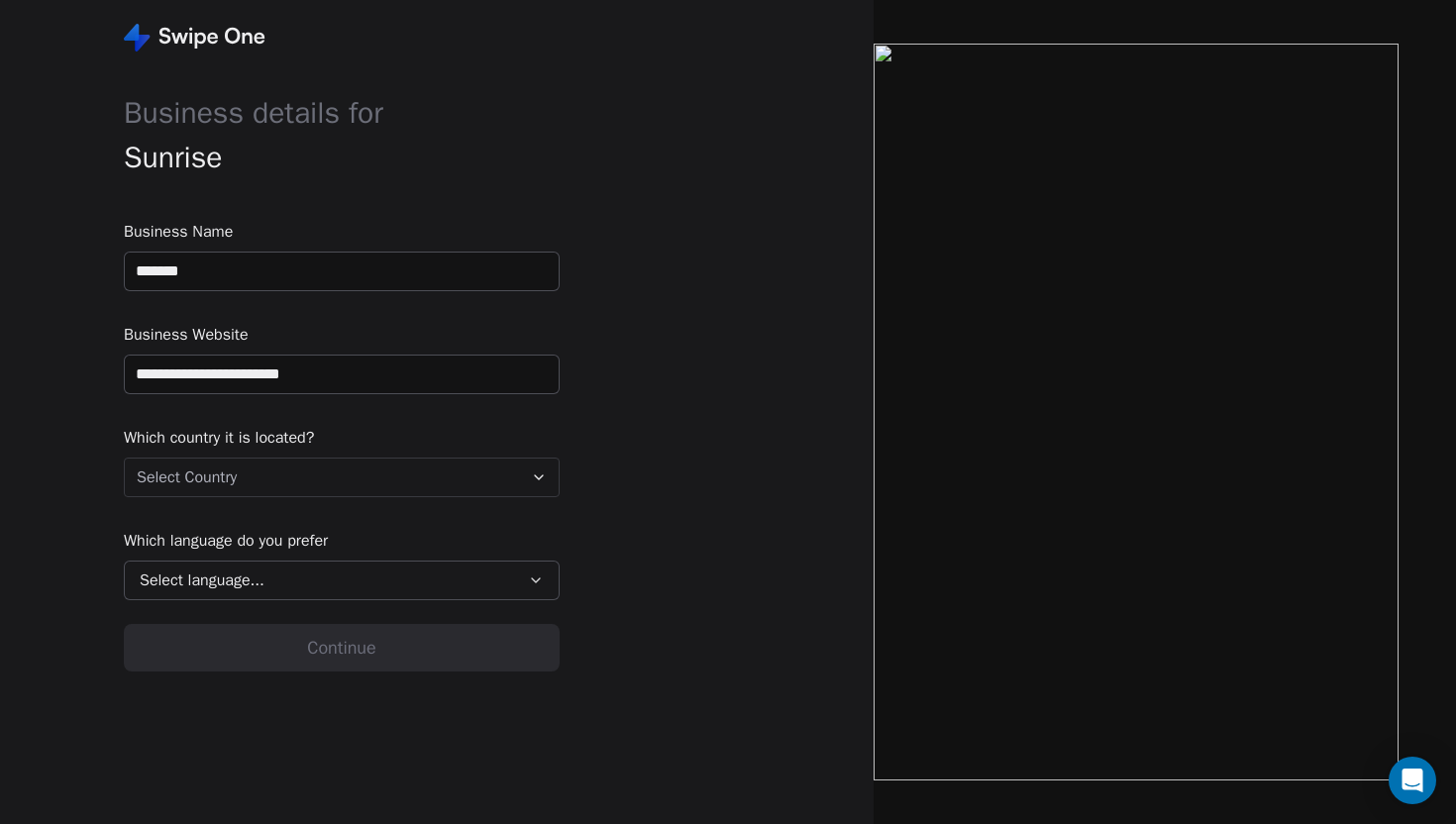 type on "**********" 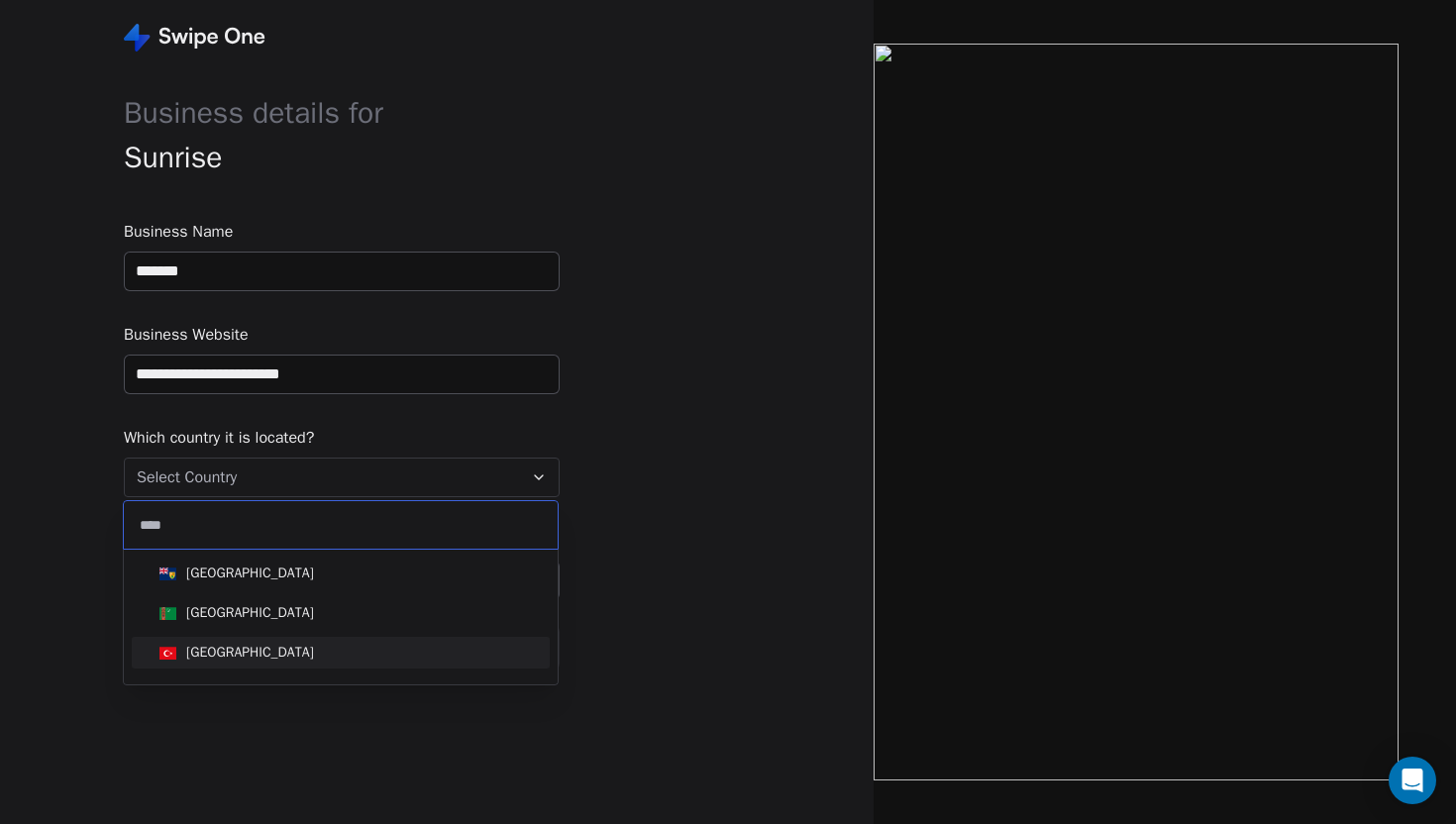 type on "****" 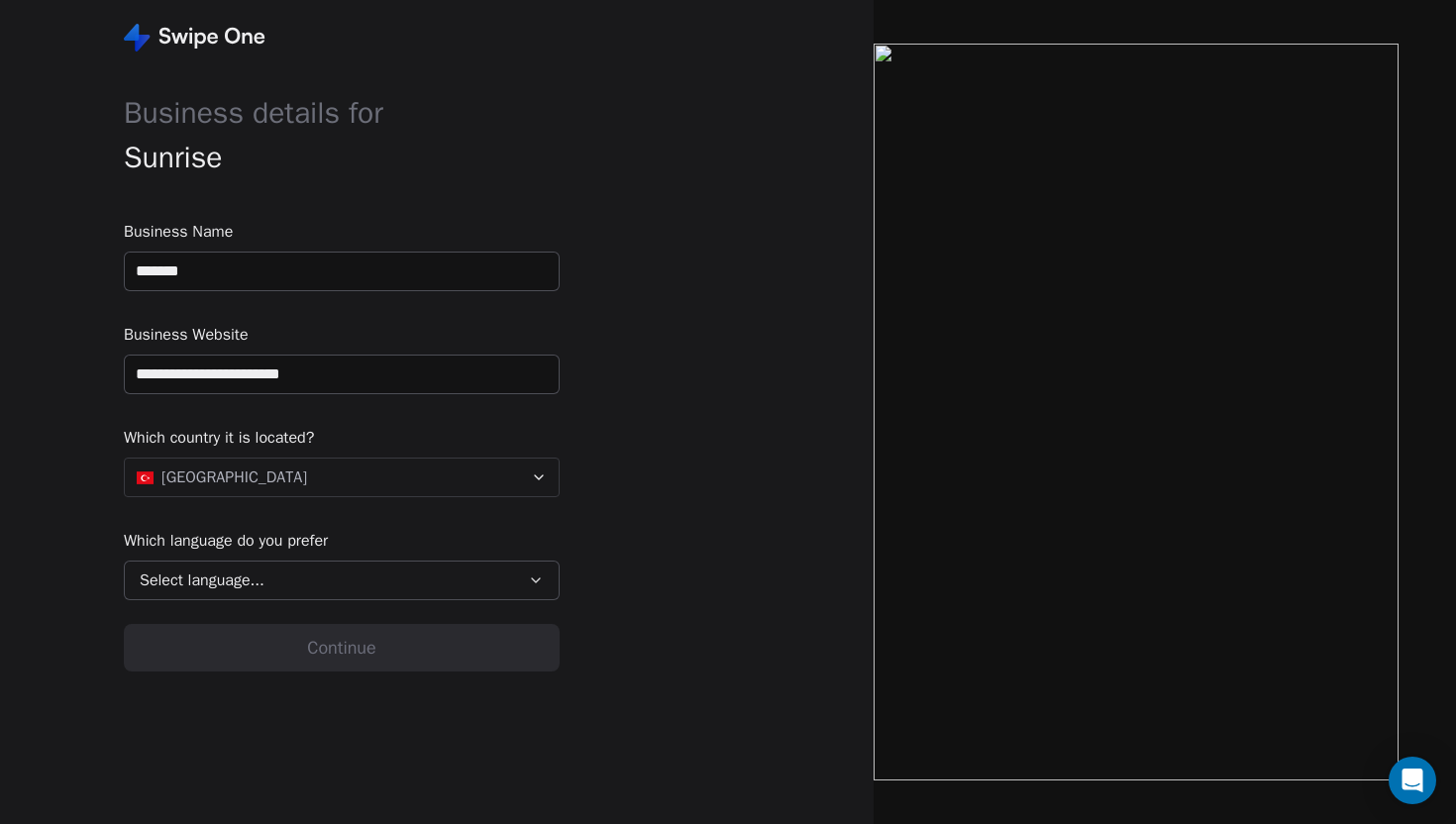 click on "Select language..." at bounding box center (202, 580) 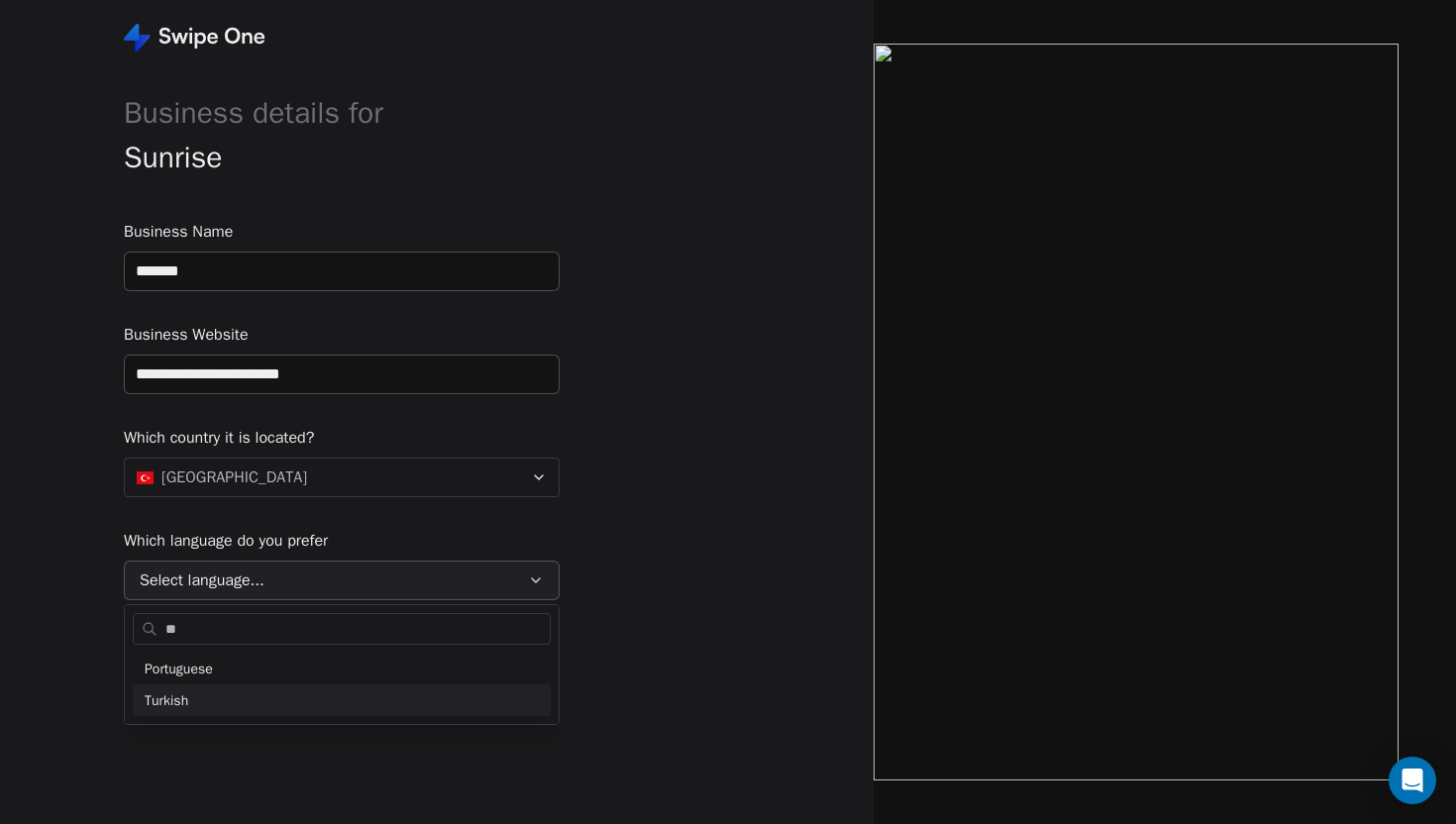 type on "**" 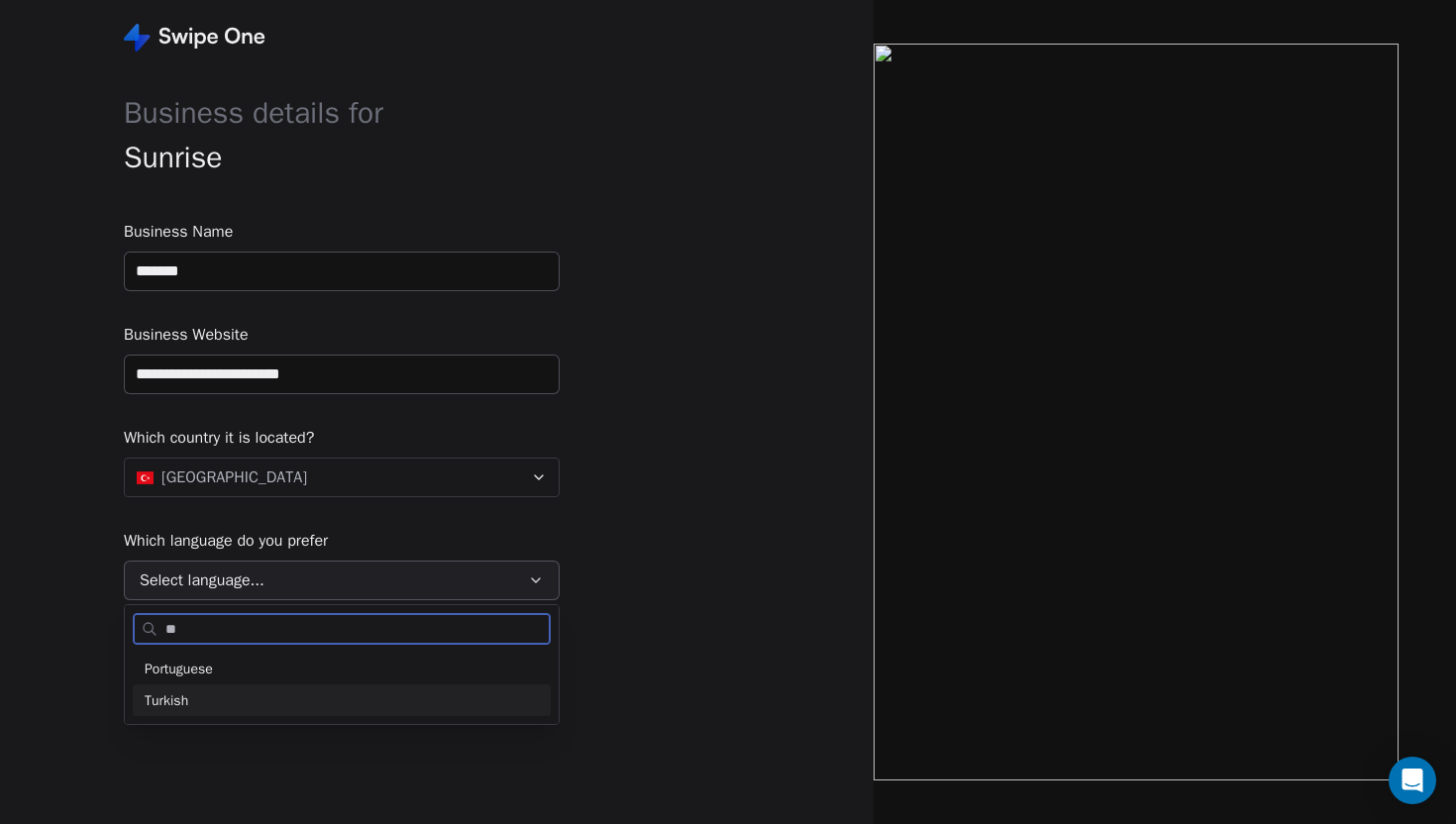 click on "Turkish" at bounding box center [342, 700] 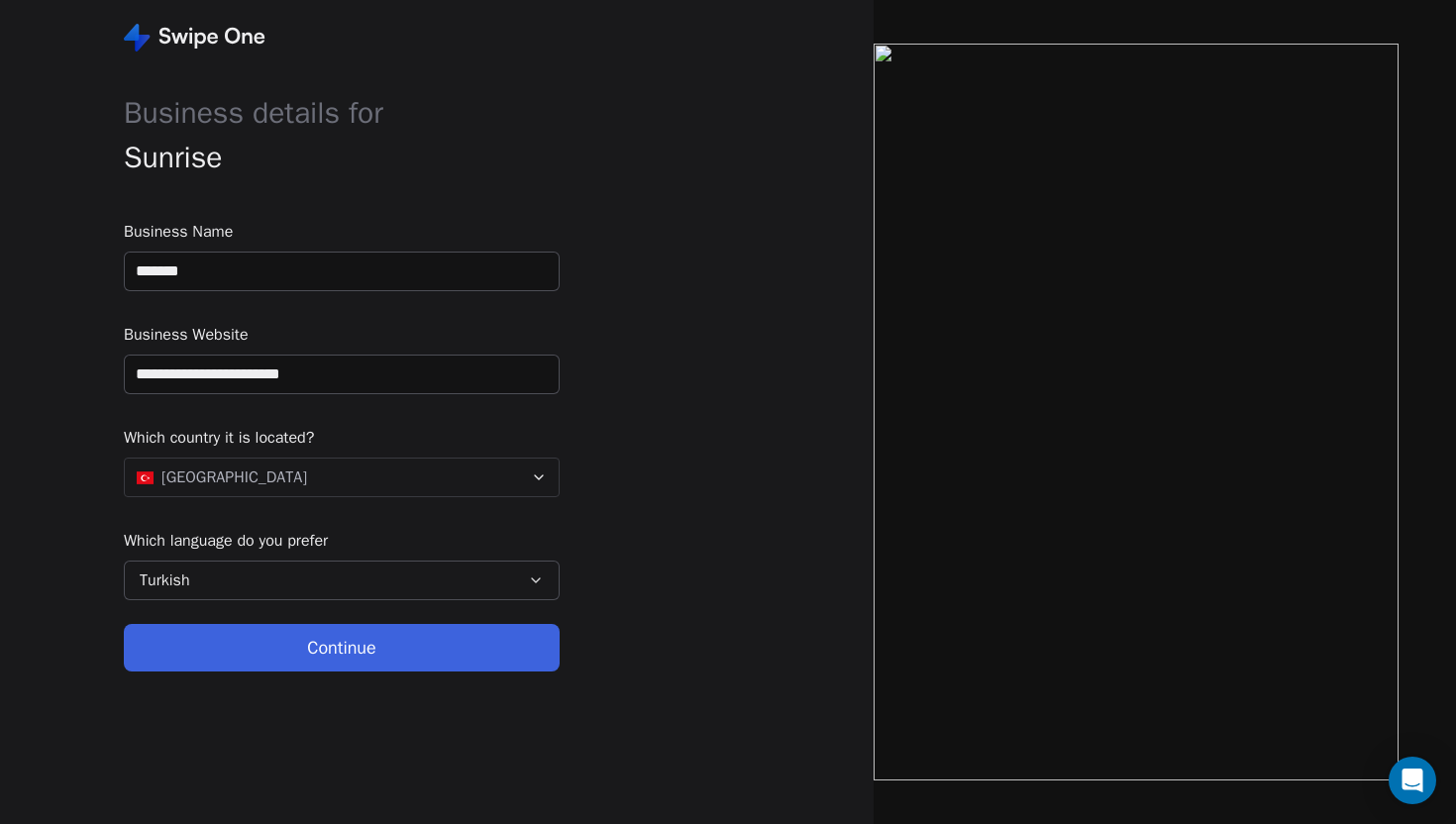 click on "Continue" at bounding box center (342, 648) 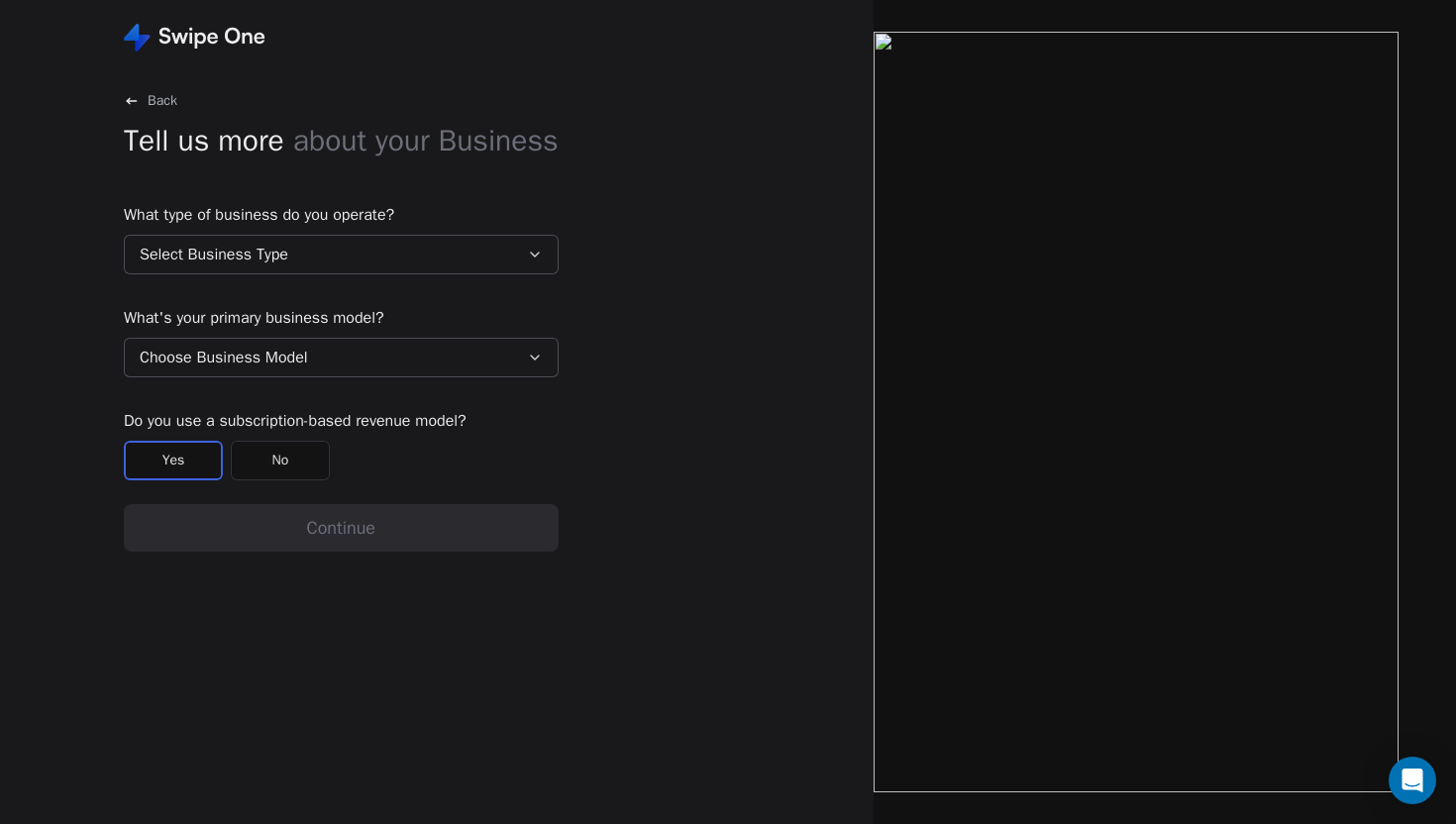 click on "Select Business Type" at bounding box center (214, 255) 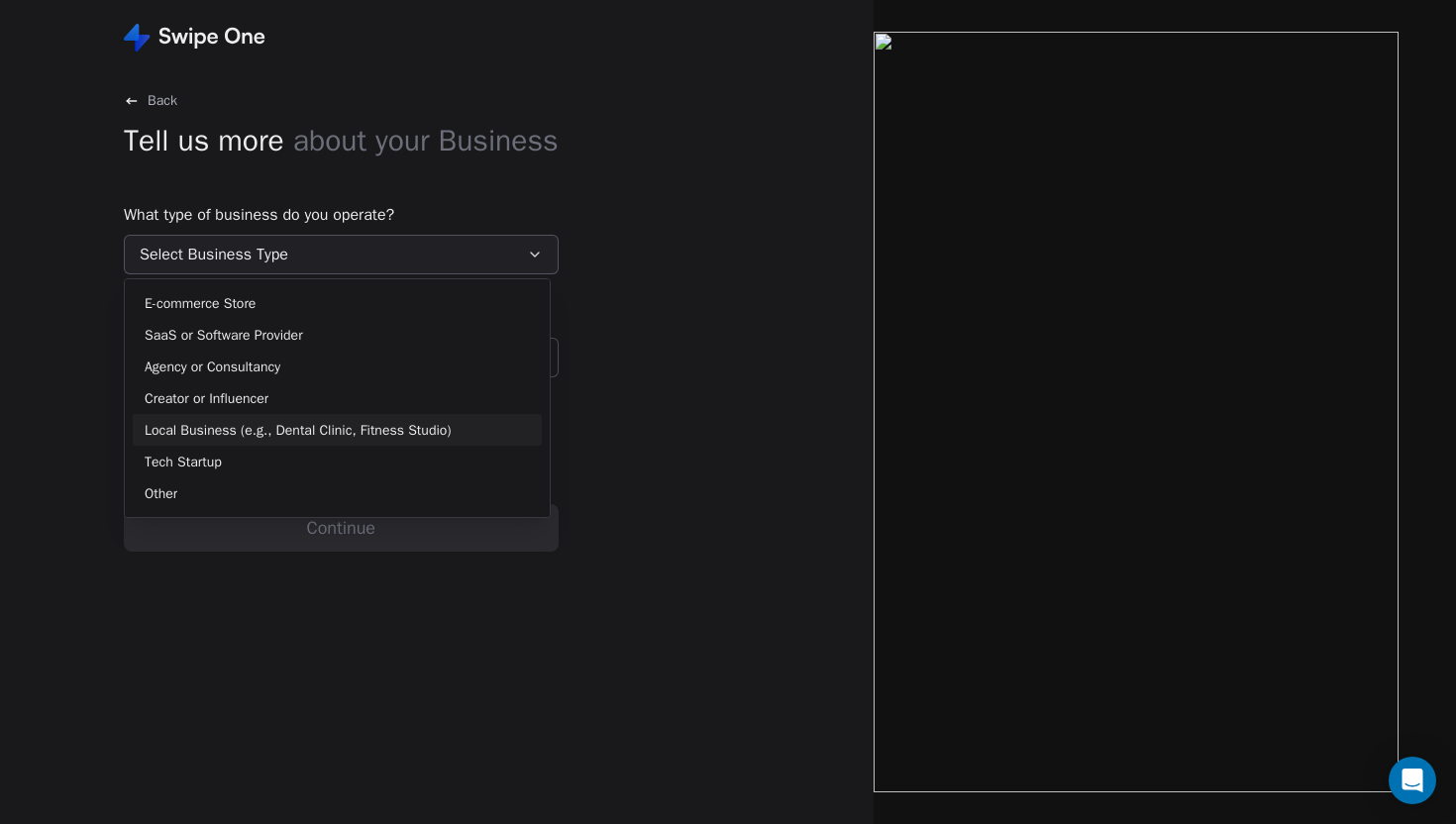 click on "Local Business (e.g., Dental Clinic, Fitness Studio)" at bounding box center [337, 430] 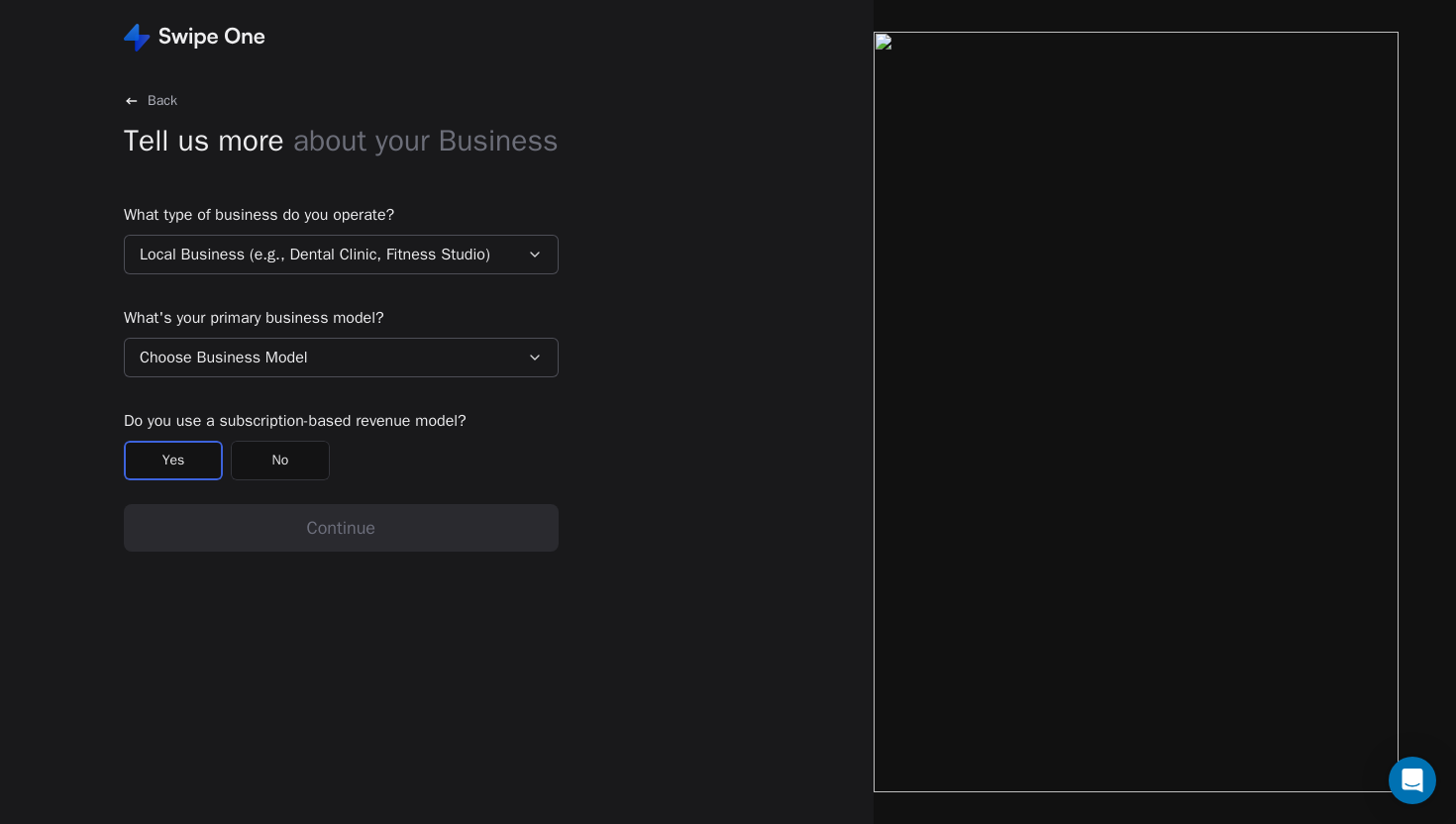 click on "Choose Business Model" at bounding box center (341, 358) 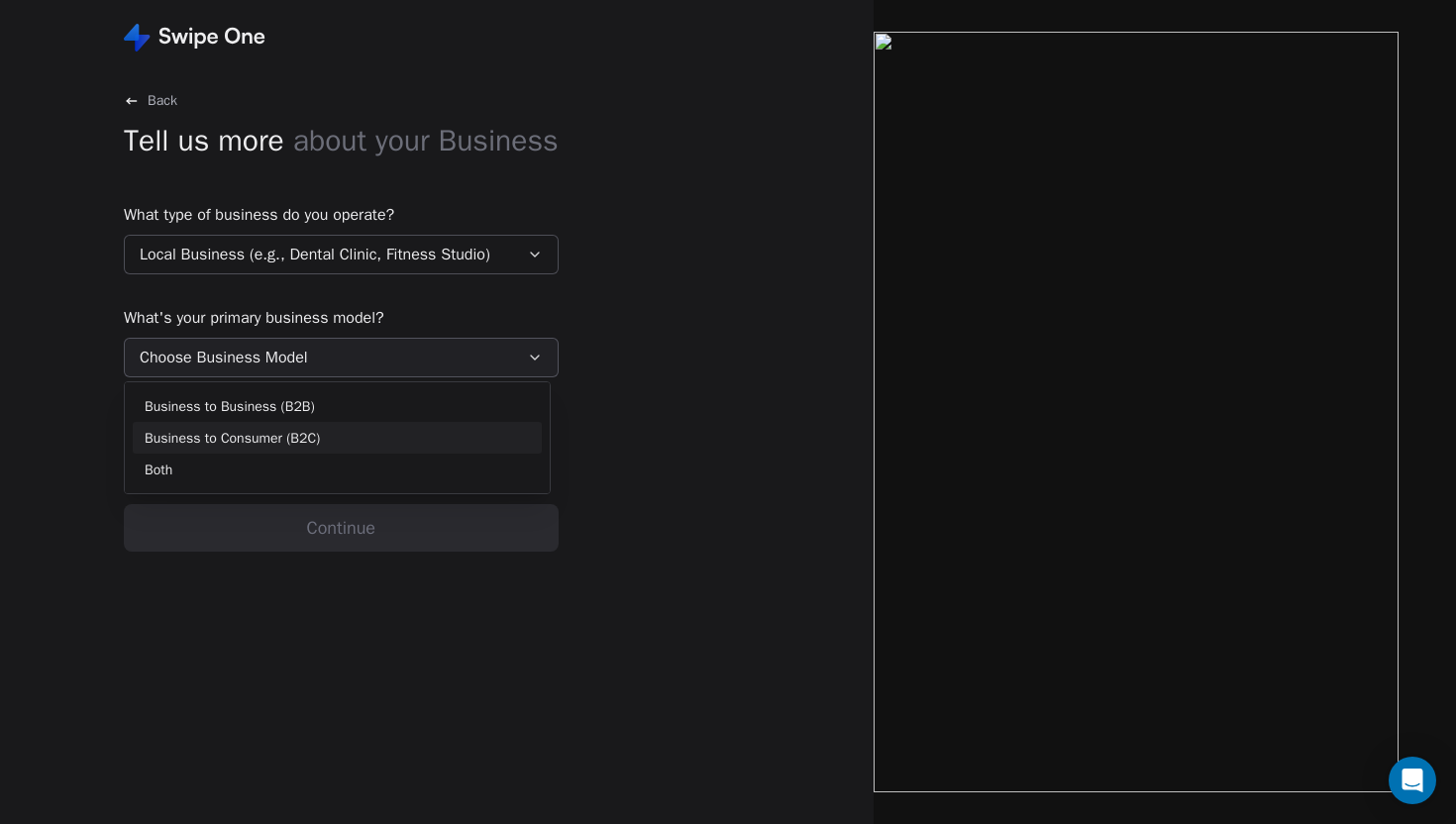 click on "Business to Consumer (B2C)" at bounding box center (337, 438) 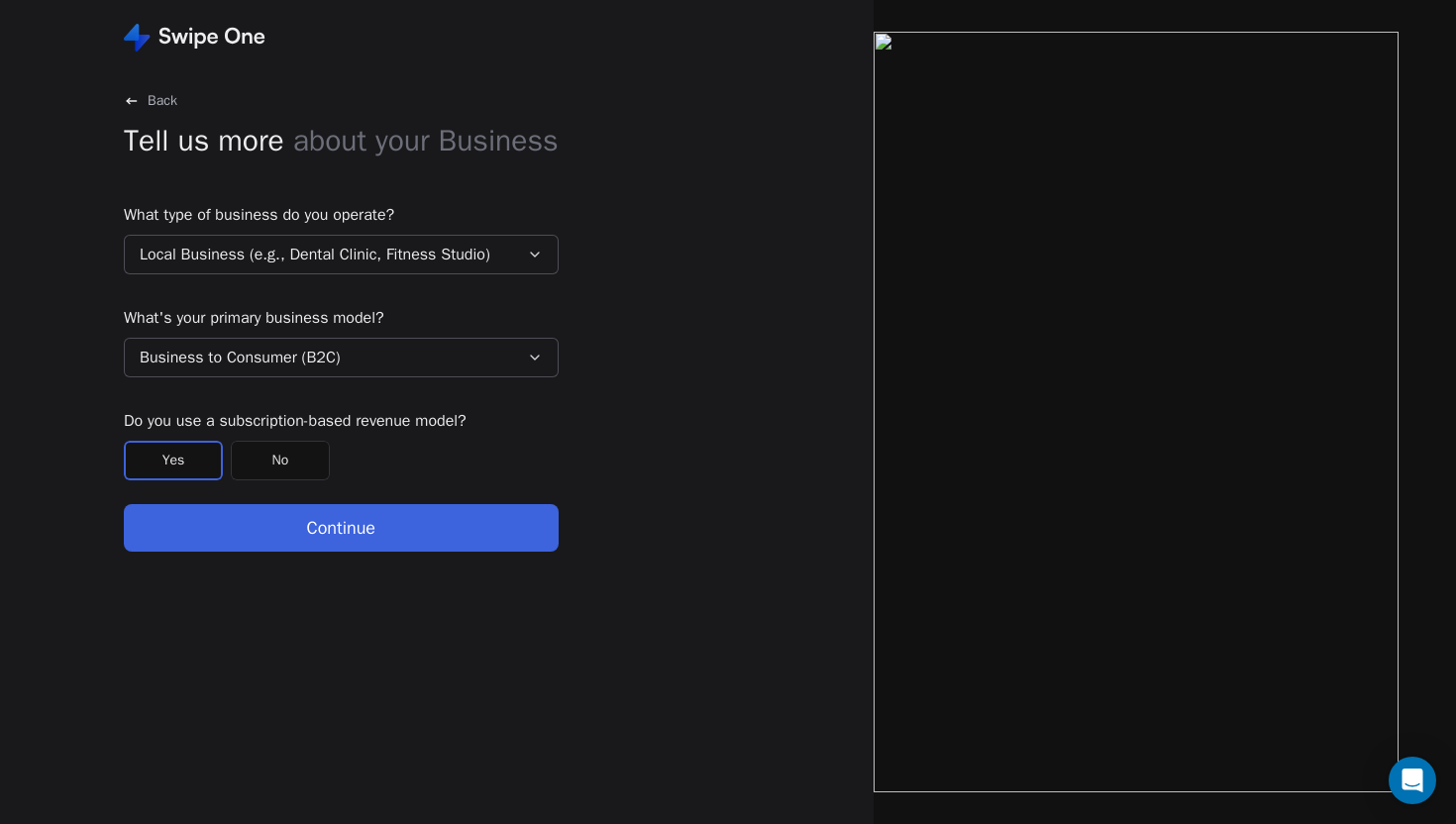 click on "Yes No" at bounding box center (341, 461) 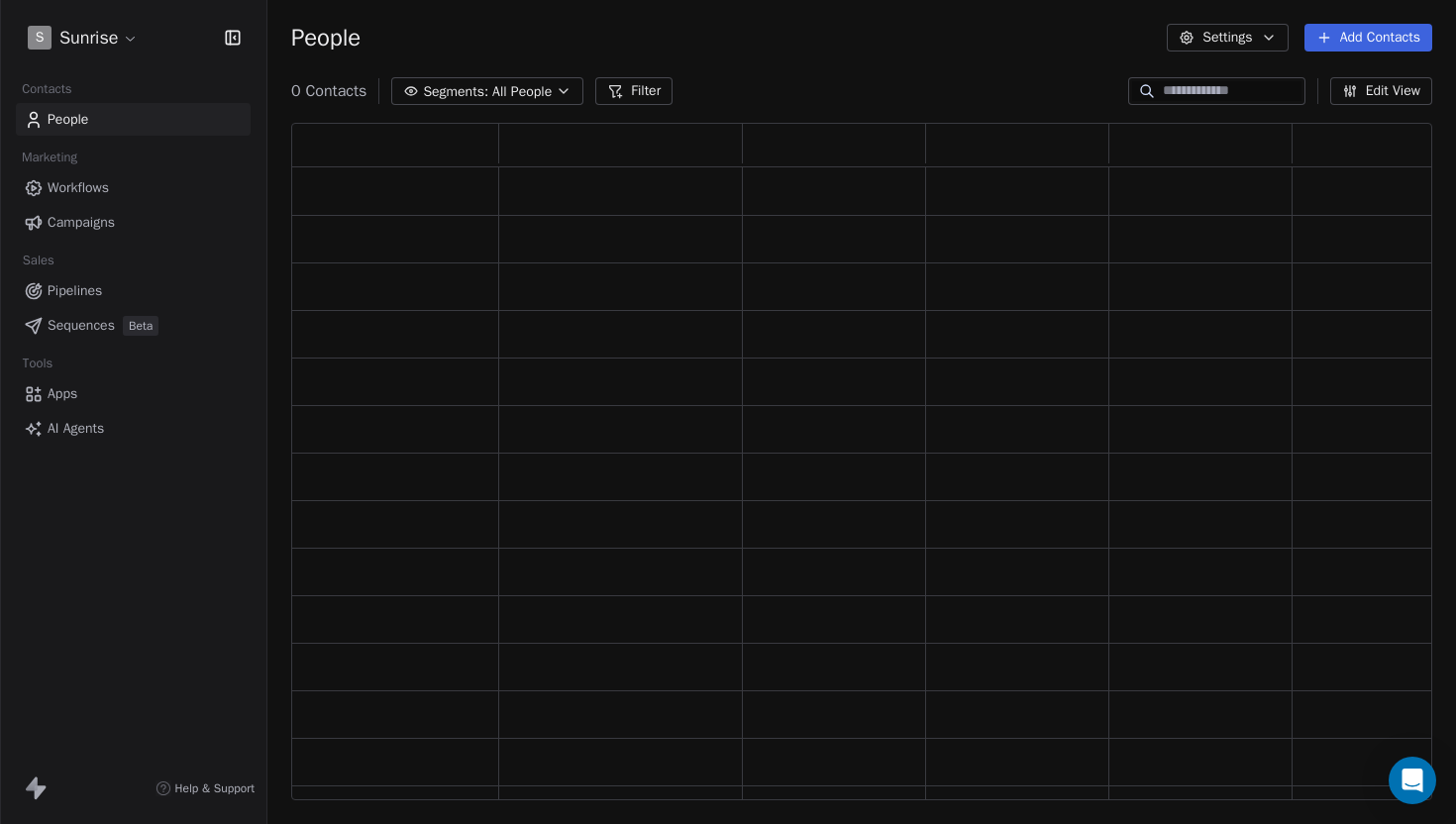 scroll, scrollTop: 1, scrollLeft: 1, axis: both 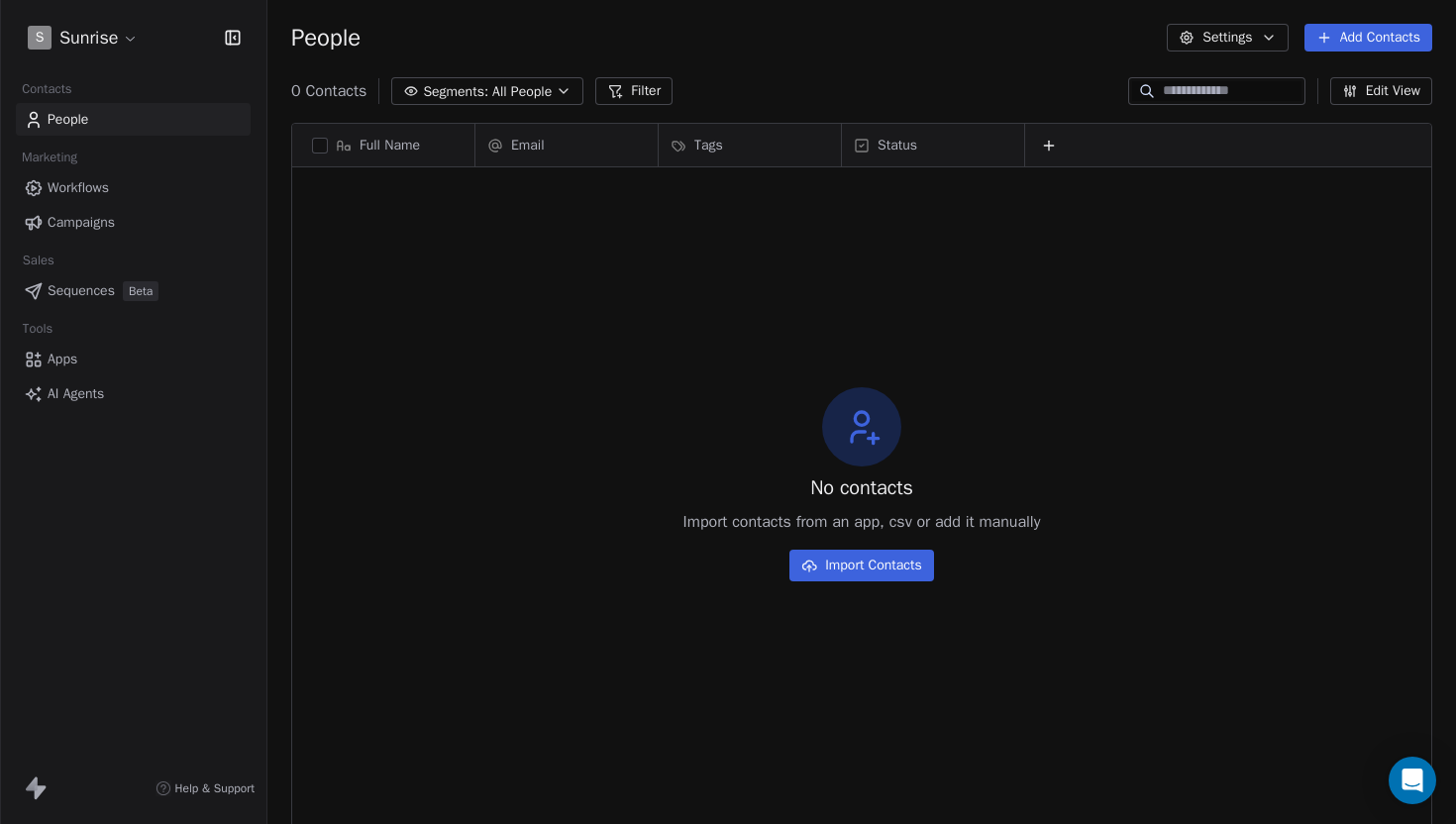 click on "S Sunrise Contacts People Marketing Workflows Campaigns Sales Sequences Beta Tools Apps AI Agents Help & Support People Settings  Add Contacts 0 Contacts Segments: All People Filter  Edit View Tag Add to Sequence Export Full Name Email Tags Status
To pick up a draggable item, press the space bar.
While dragging, use the arrow keys to move the item.
Press space again to drop the item in its new position, or press escape to cancel.
No contacts Import contacts from an app, csv or add it manually   Import Contacts" at bounding box center (728, 412) 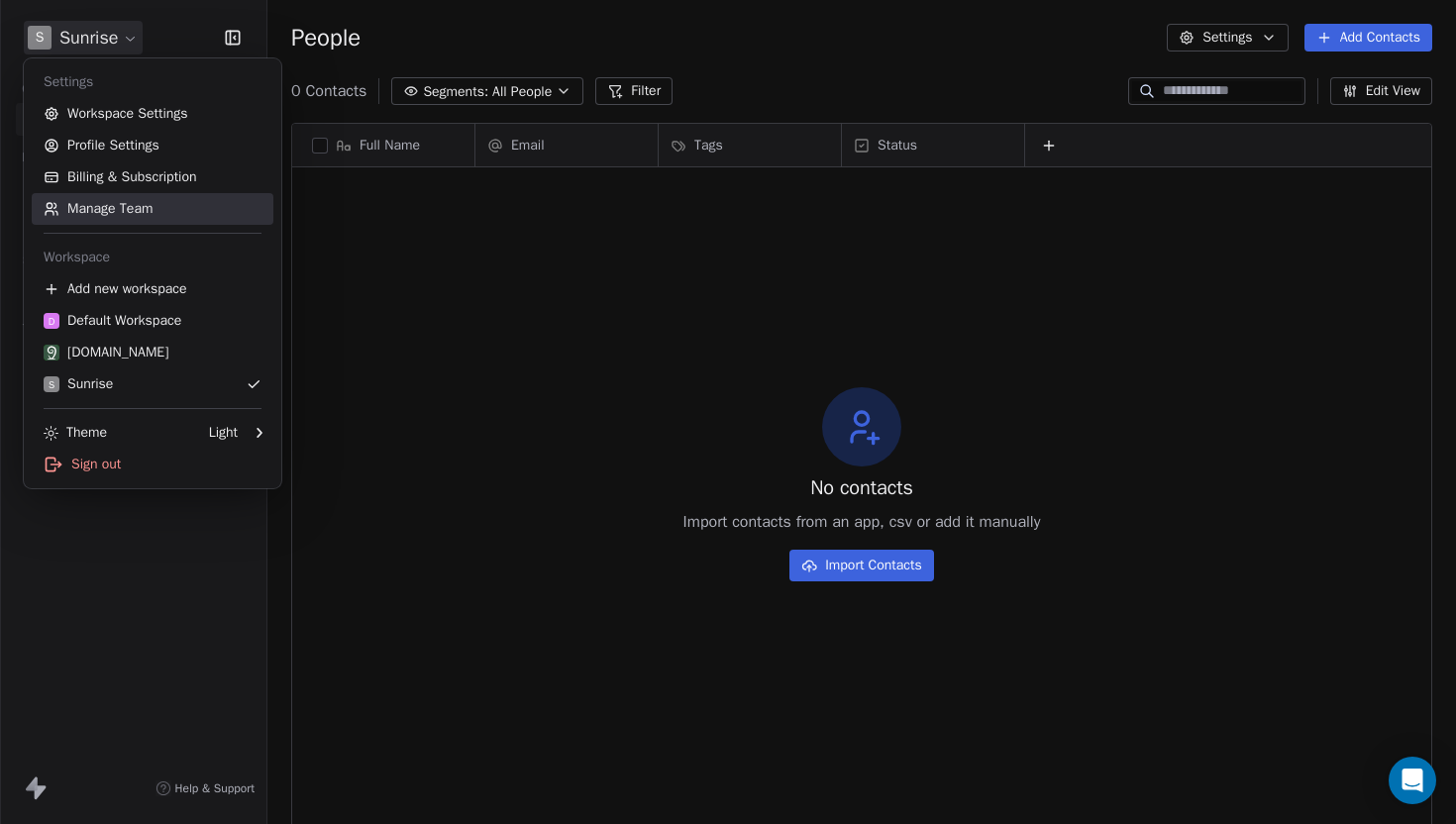click on "Manage Team" at bounding box center (153, 209) 